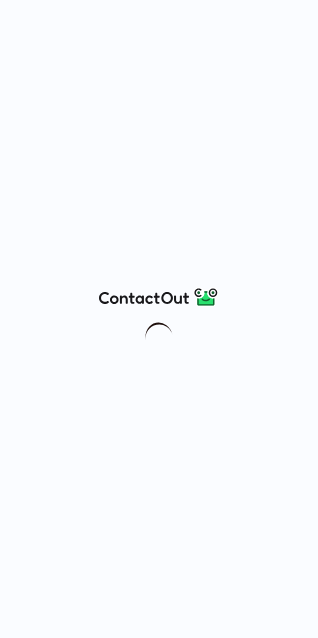 scroll, scrollTop: 0, scrollLeft: 0, axis: both 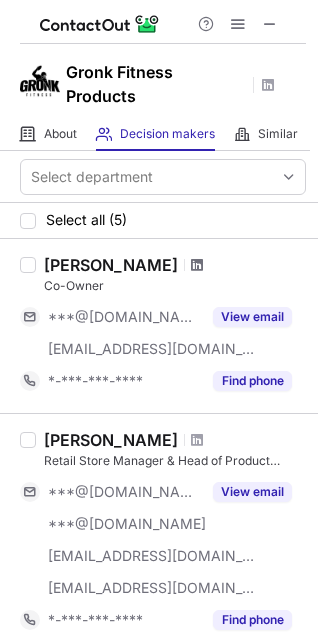 click at bounding box center (197, 265) 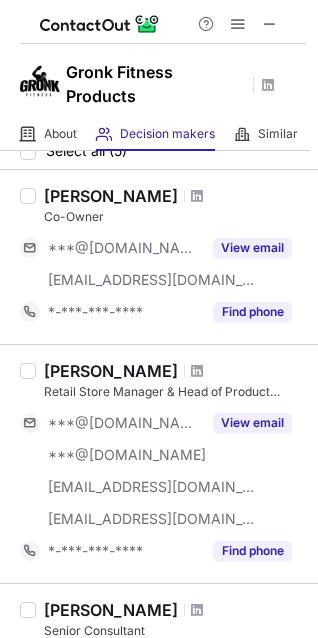 scroll, scrollTop: 100, scrollLeft: 0, axis: vertical 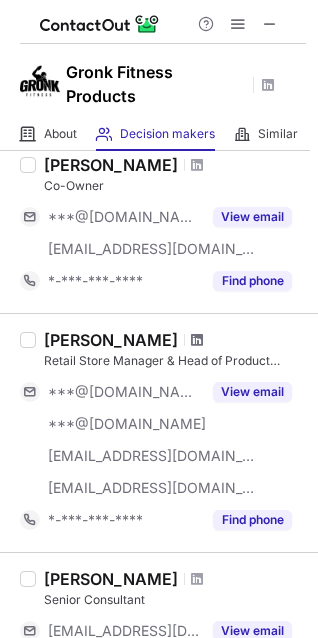 click at bounding box center [197, 340] 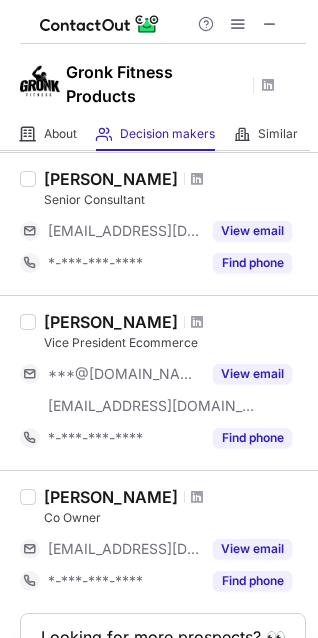 scroll, scrollTop: 646, scrollLeft: 0, axis: vertical 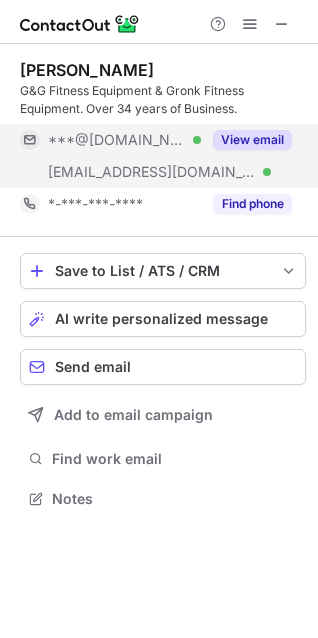 click on "View email" at bounding box center [252, 140] 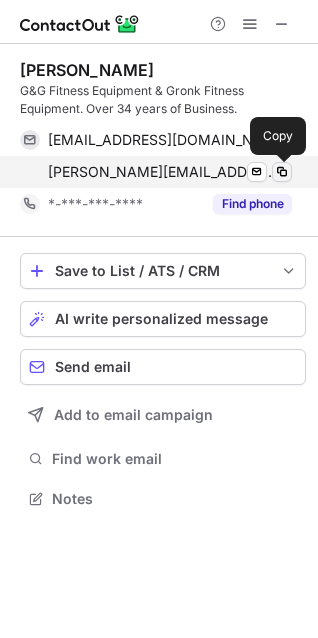 click at bounding box center (282, 172) 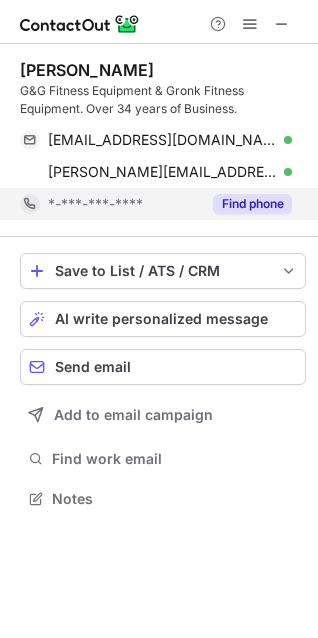 click on "Find phone" at bounding box center (252, 204) 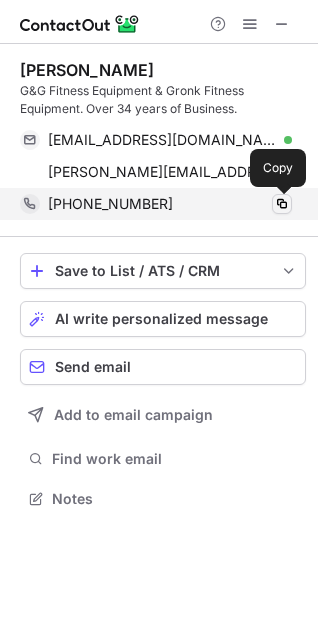 click at bounding box center [282, 204] 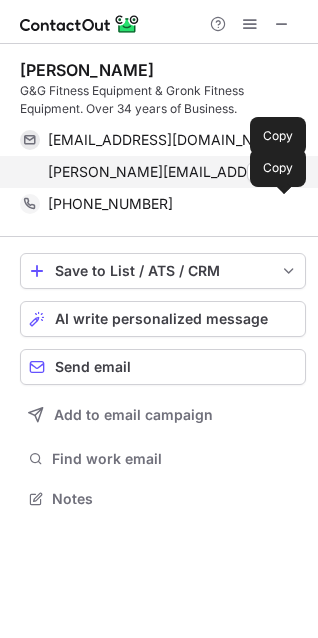 click at bounding box center [282, 172] 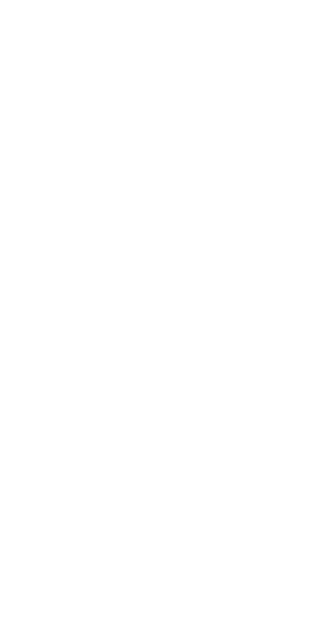 scroll, scrollTop: 0, scrollLeft: 0, axis: both 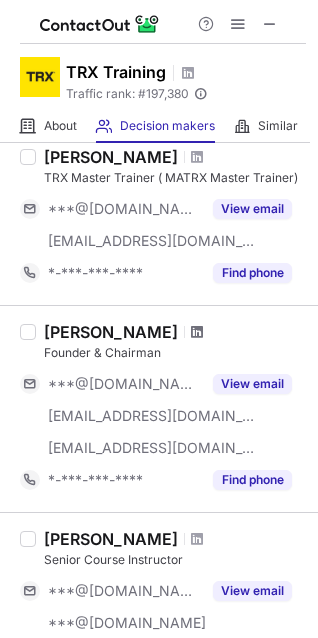 click at bounding box center [197, 332] 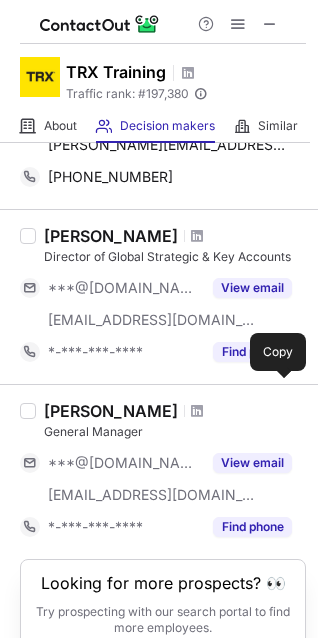 scroll, scrollTop: 1600, scrollLeft: 0, axis: vertical 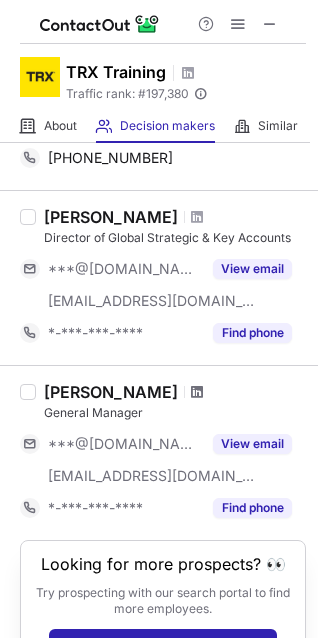 click at bounding box center [197, 392] 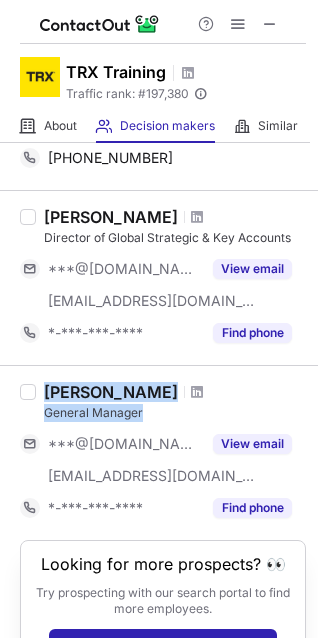 drag, startPoint x: 33, startPoint y: 415, endPoint x: 168, endPoint y: 415, distance: 135 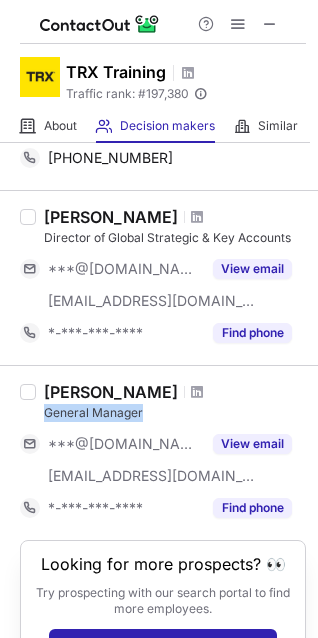 drag, startPoint x: 180, startPoint y: 414, endPoint x: 49, endPoint y: 412, distance: 131.01526 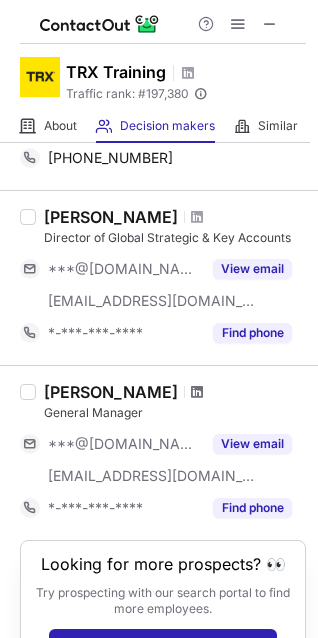 click at bounding box center (197, 392) 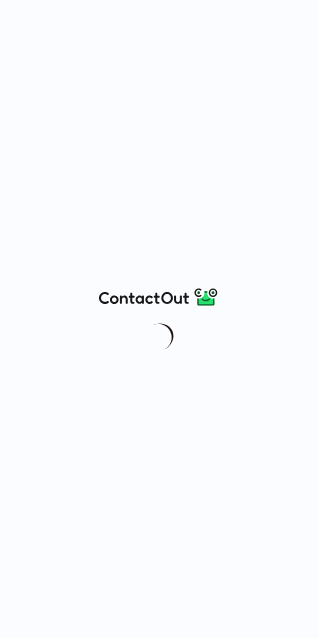 scroll, scrollTop: 0, scrollLeft: 0, axis: both 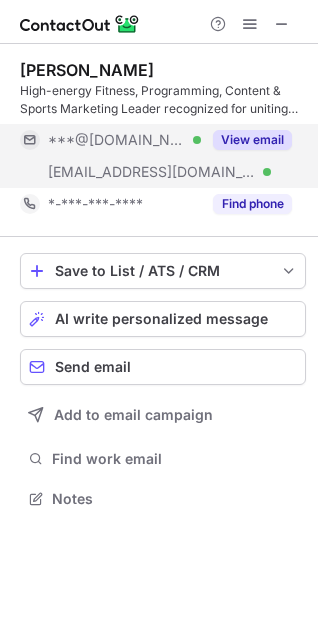 click on "View email" at bounding box center (252, 140) 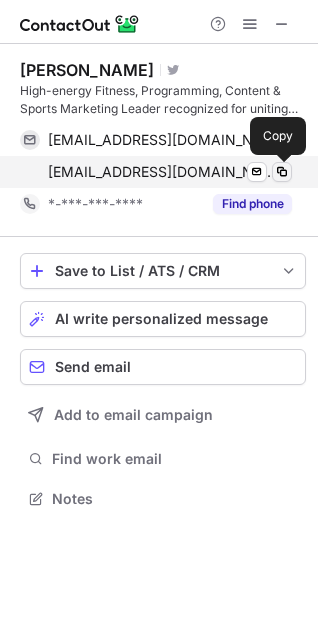 click at bounding box center (282, 172) 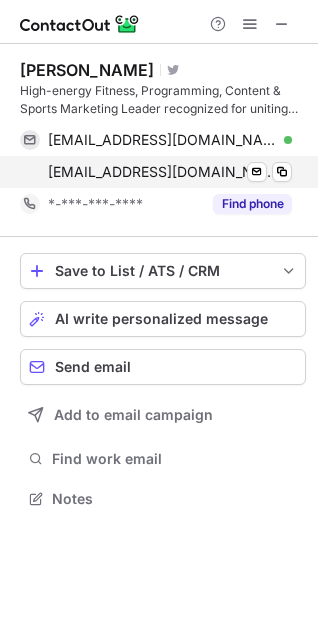 click on "dmcdonogh@trxtraining.com Verified Send email Copy" at bounding box center [156, 172] 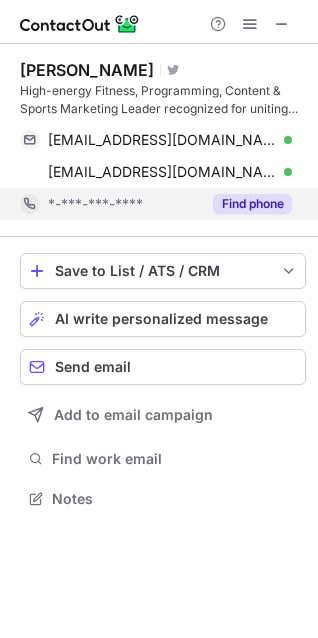 click on "Find phone" at bounding box center (252, 204) 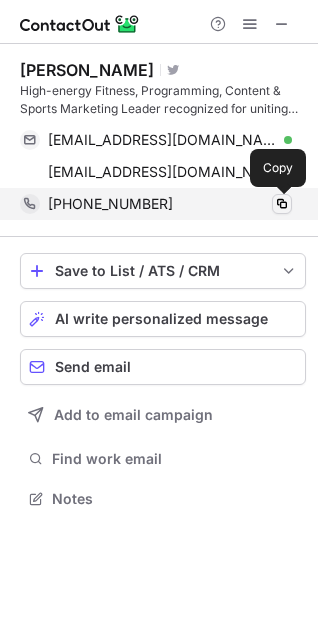 click at bounding box center [282, 204] 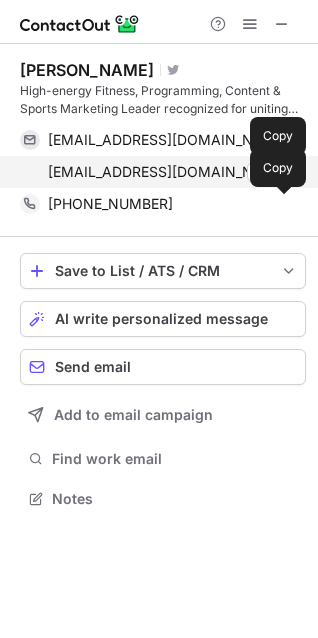 click at bounding box center (282, 172) 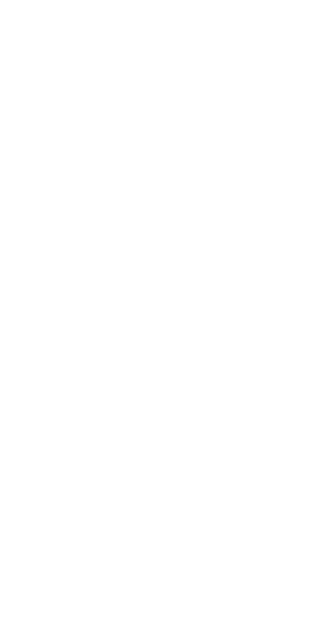 scroll, scrollTop: 0, scrollLeft: 0, axis: both 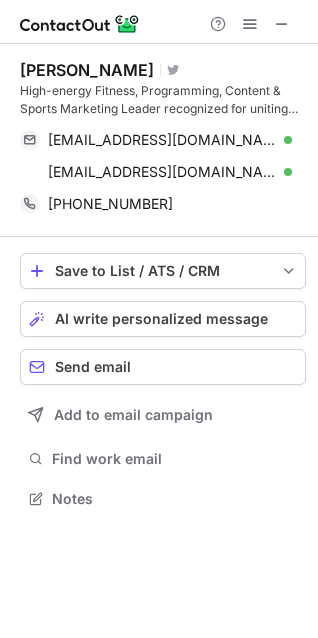 click at bounding box center (282, 24) 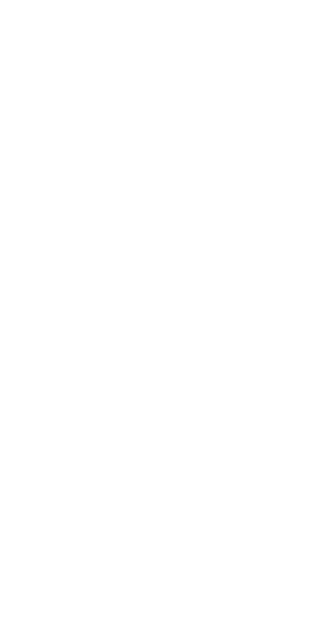 scroll, scrollTop: 0, scrollLeft: 0, axis: both 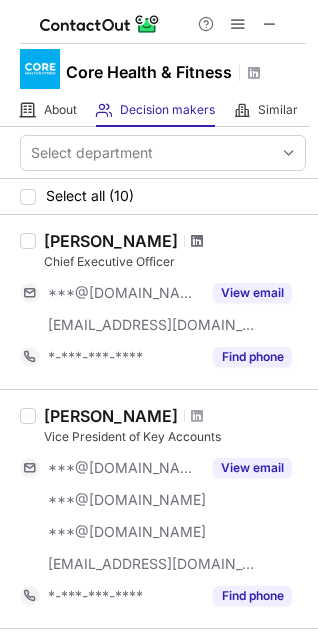 click at bounding box center (197, 241) 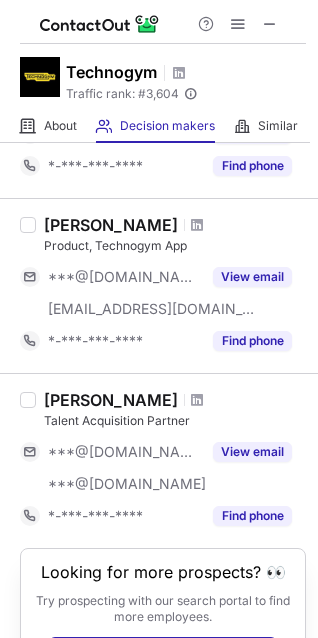 scroll, scrollTop: 1481, scrollLeft: 0, axis: vertical 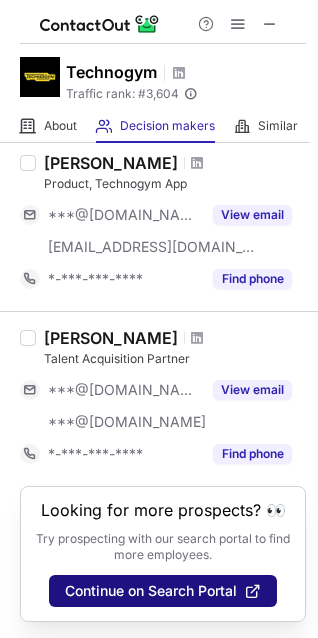 click on "Continue on Search Portal" at bounding box center (151, 591) 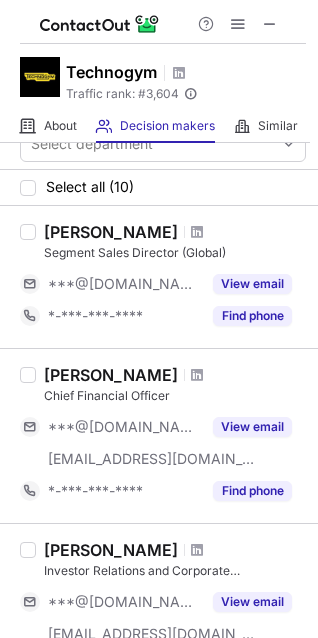 scroll, scrollTop: 0, scrollLeft: 0, axis: both 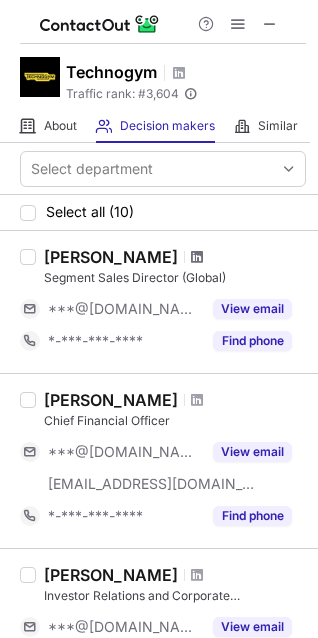 click at bounding box center [197, 257] 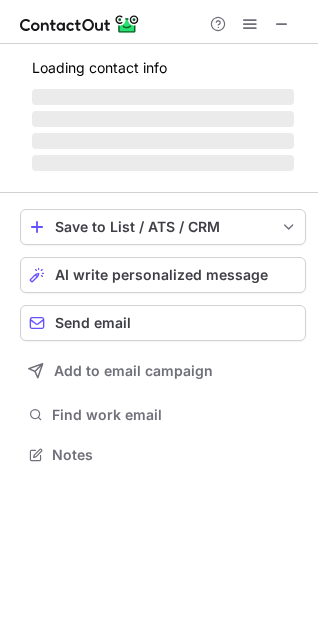 scroll, scrollTop: 10, scrollLeft: 10, axis: both 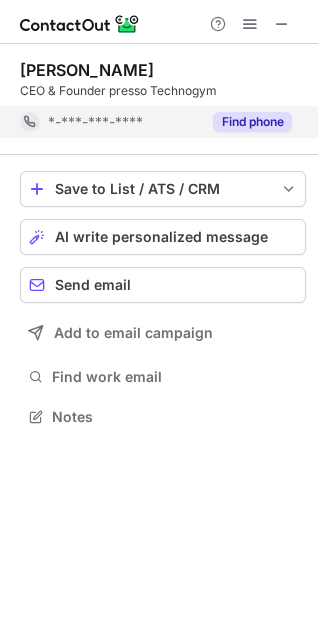 click on "Find phone" at bounding box center [252, 122] 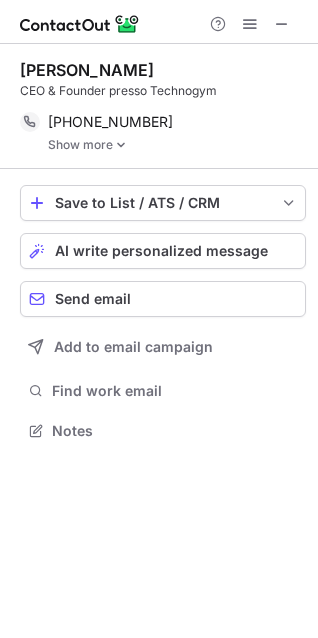 scroll, scrollTop: 10, scrollLeft: 10, axis: both 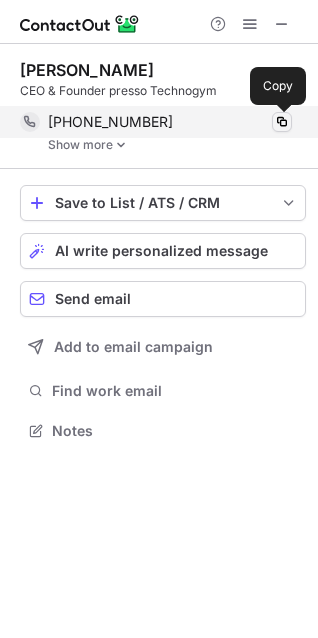click at bounding box center [282, 122] 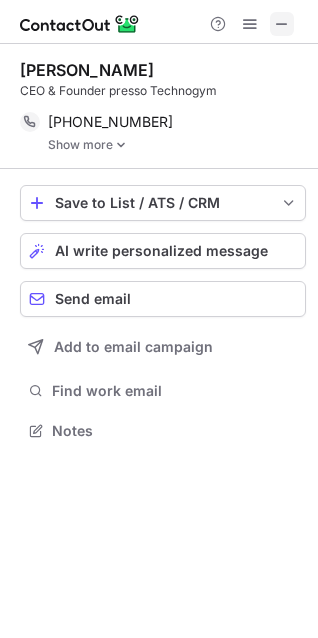 click at bounding box center (282, 24) 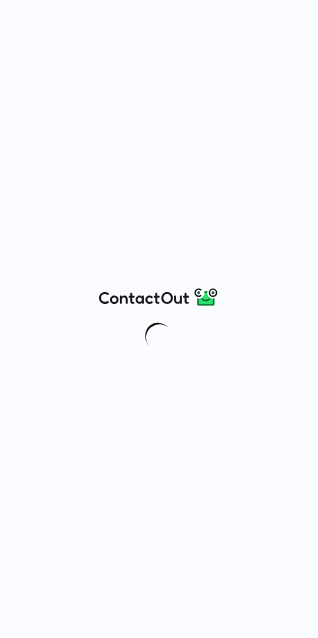 scroll, scrollTop: 0, scrollLeft: 0, axis: both 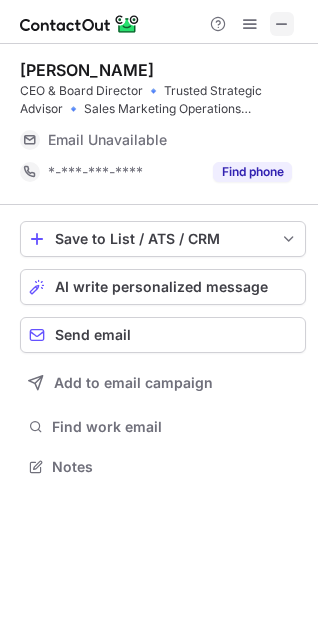 click at bounding box center (282, 24) 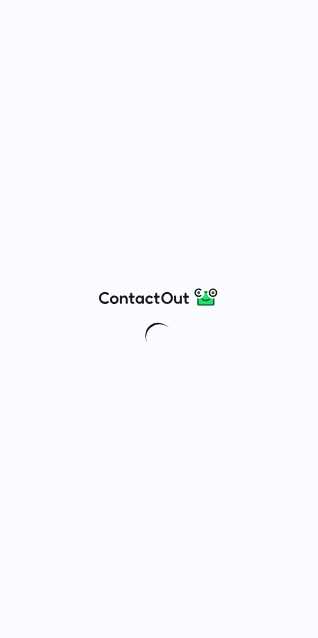 scroll, scrollTop: 0, scrollLeft: 0, axis: both 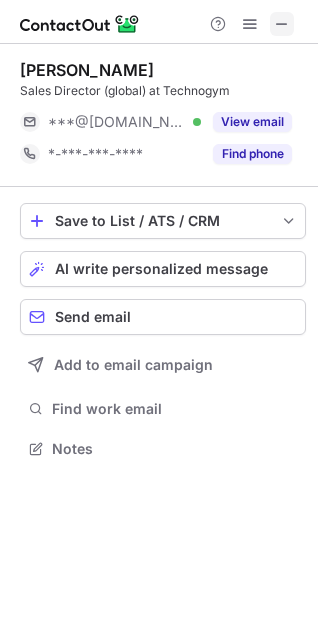 click at bounding box center (282, 24) 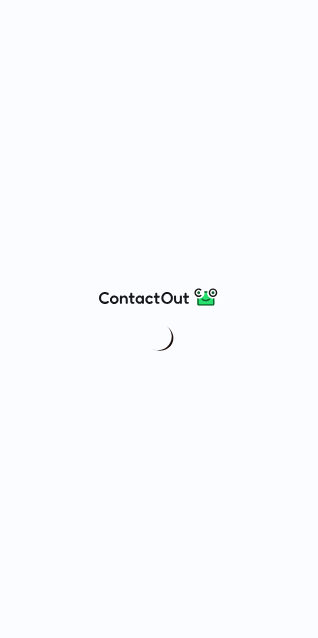 scroll, scrollTop: 0, scrollLeft: 0, axis: both 